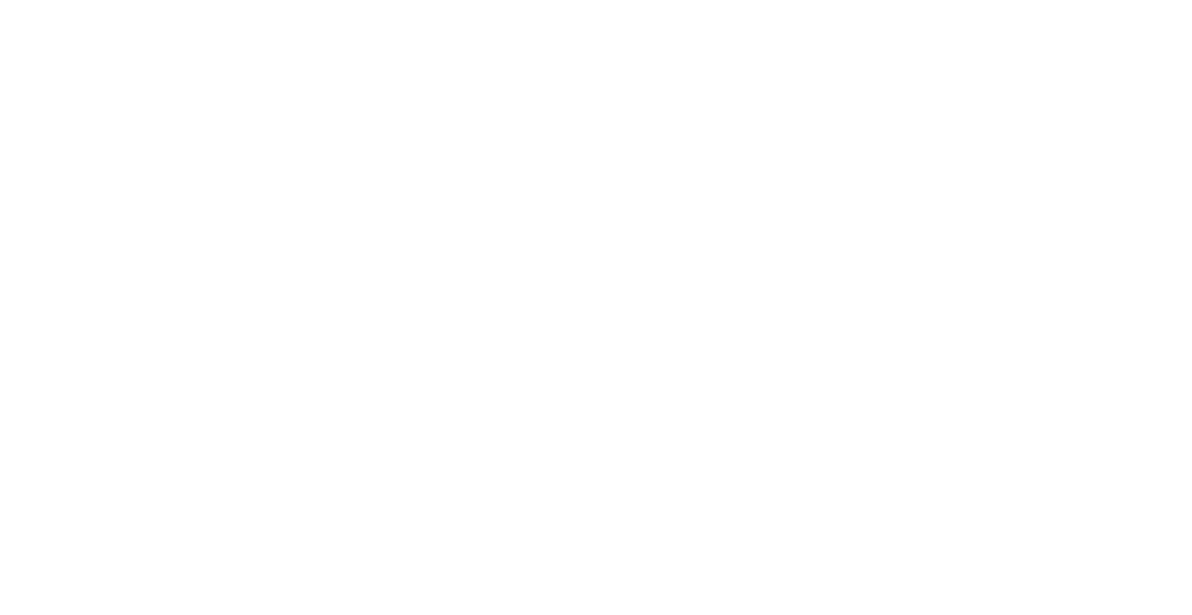 scroll, scrollTop: 0, scrollLeft: 0, axis: both 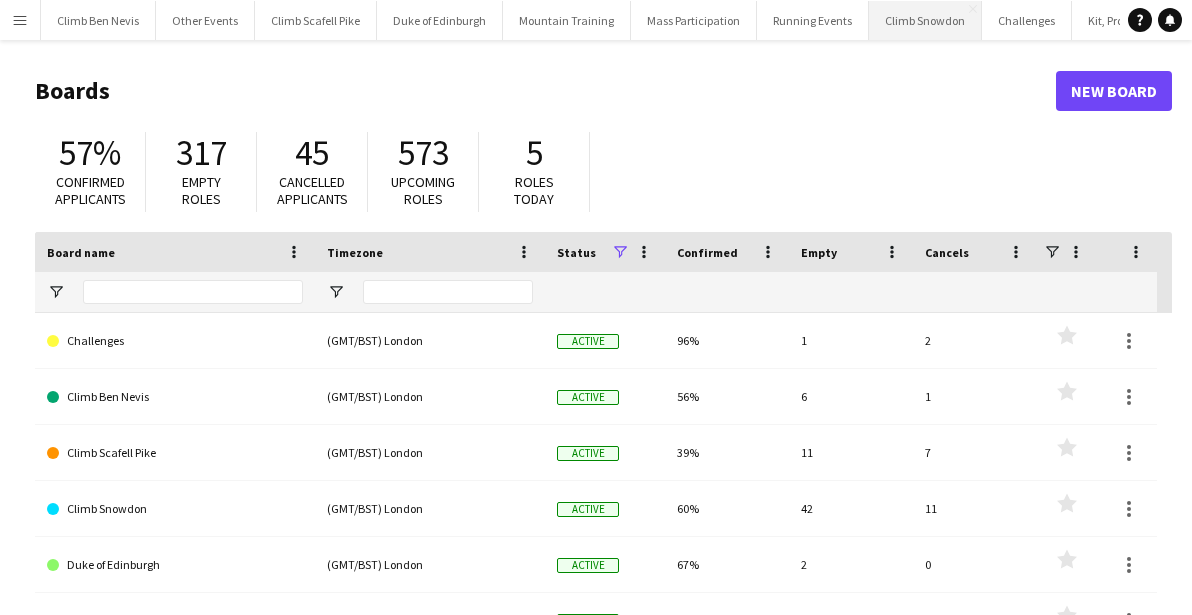 click on "Climb Snowdon
Close" at bounding box center (925, 20) 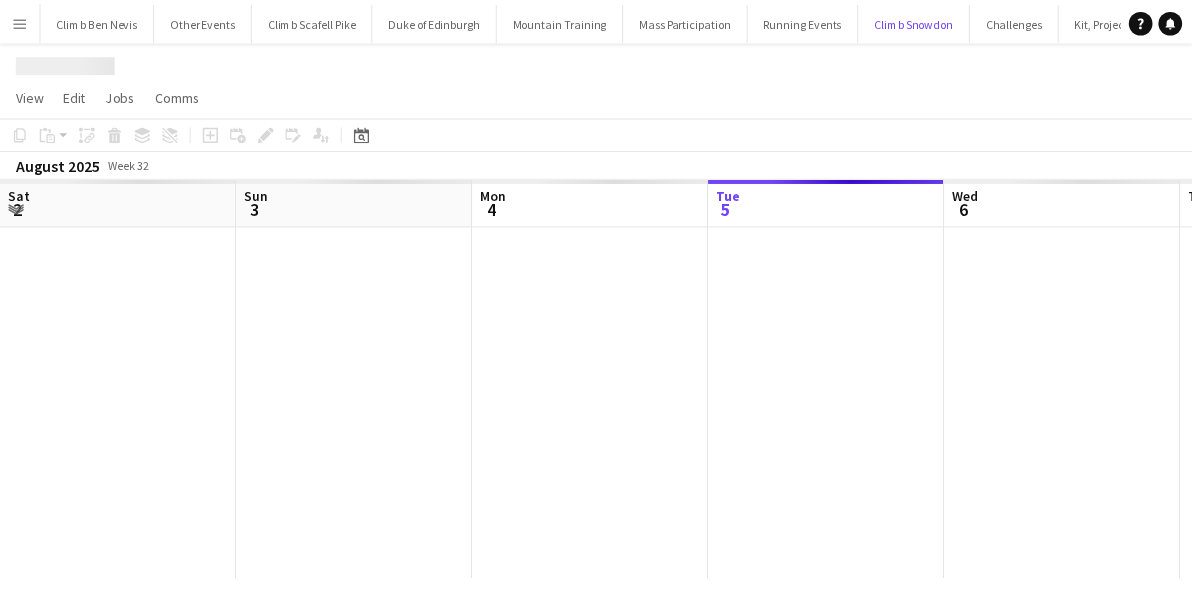 scroll, scrollTop: 0, scrollLeft: 478, axis: horizontal 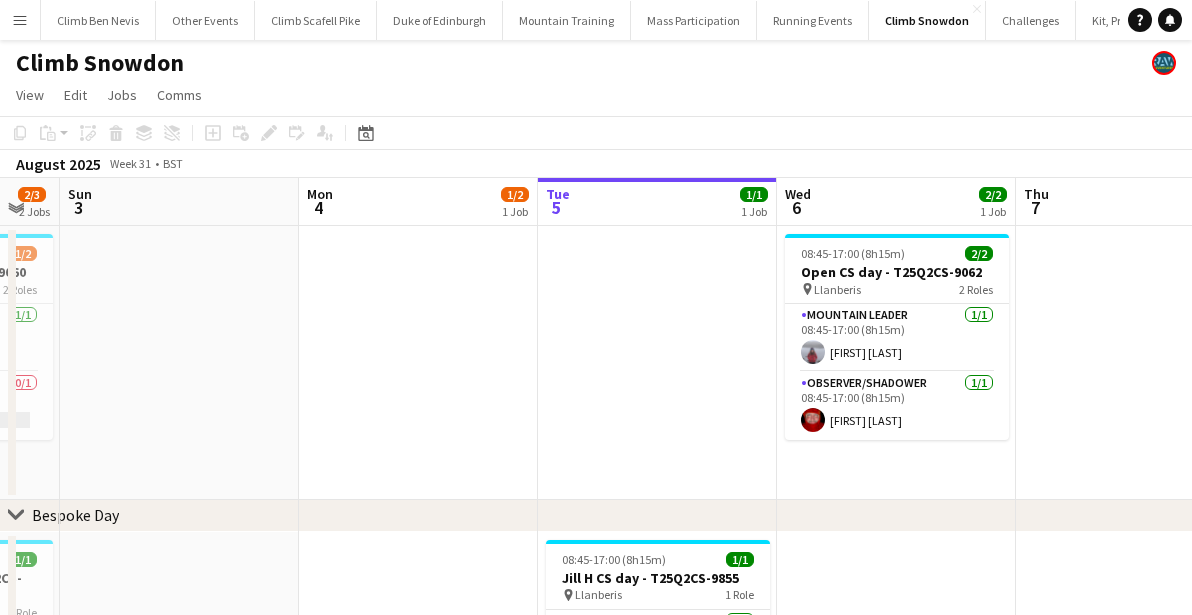 drag, startPoint x: 336, startPoint y: 396, endPoint x: 635, endPoint y: 387, distance: 299.1354 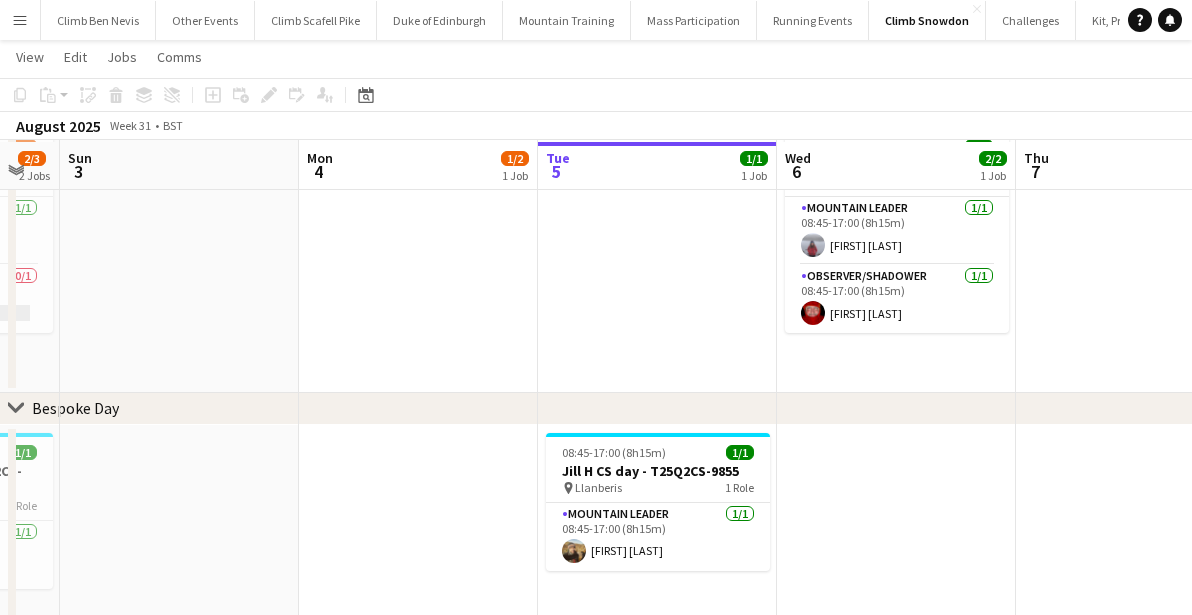 scroll, scrollTop: 109, scrollLeft: 0, axis: vertical 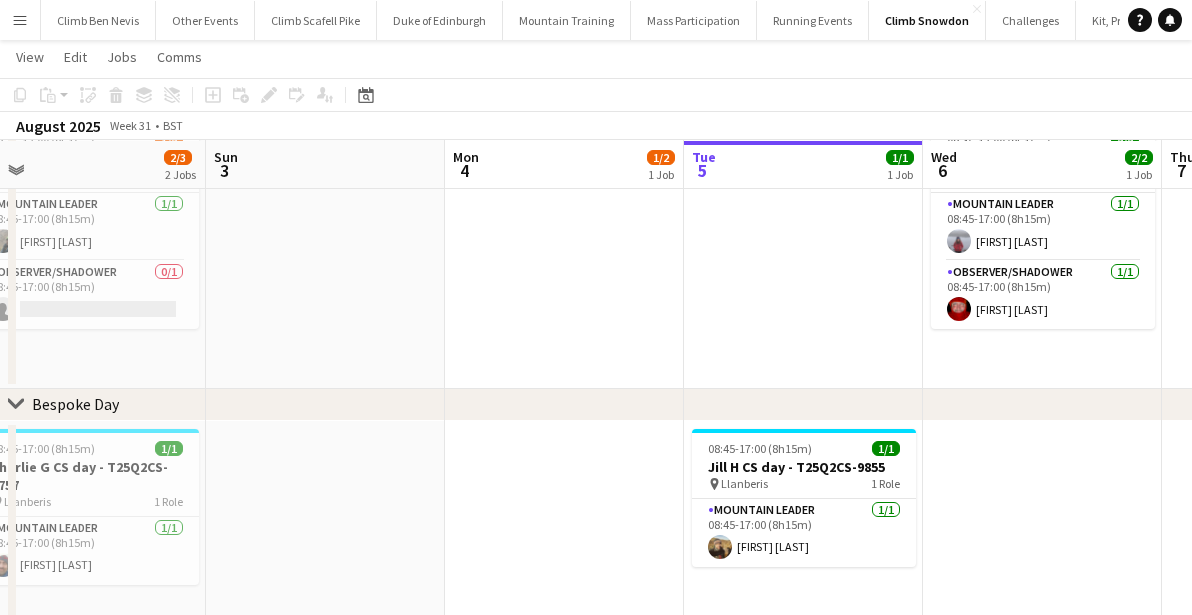 drag, startPoint x: 406, startPoint y: 374, endPoint x: 861, endPoint y: 392, distance: 455.3559 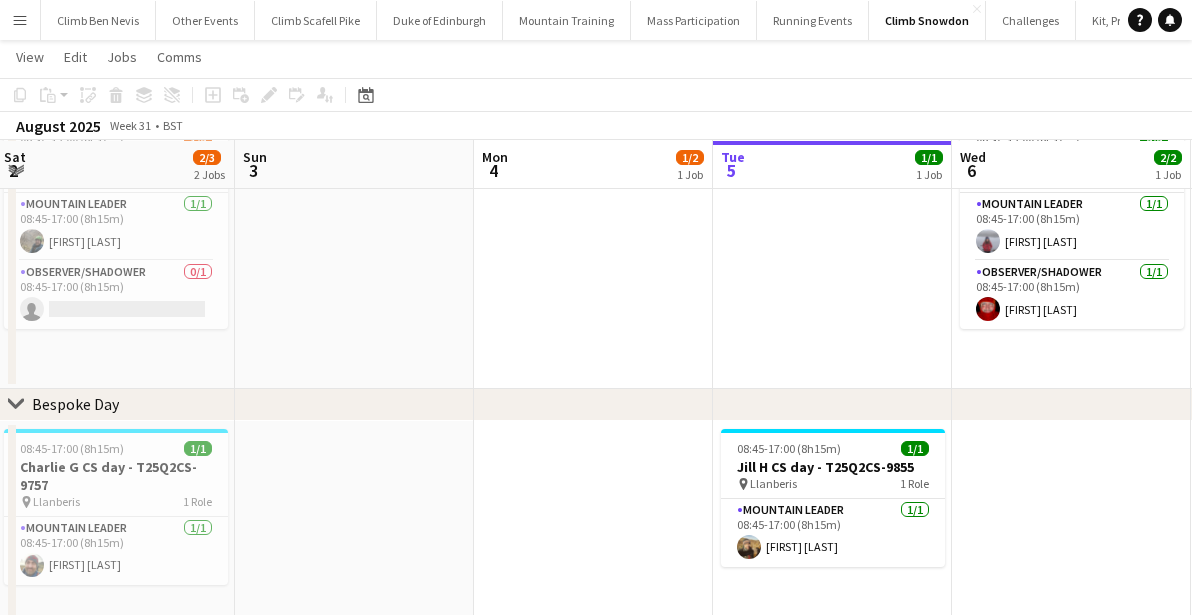 drag, startPoint x: 552, startPoint y: 387, endPoint x: 772, endPoint y: 388, distance: 220.00227 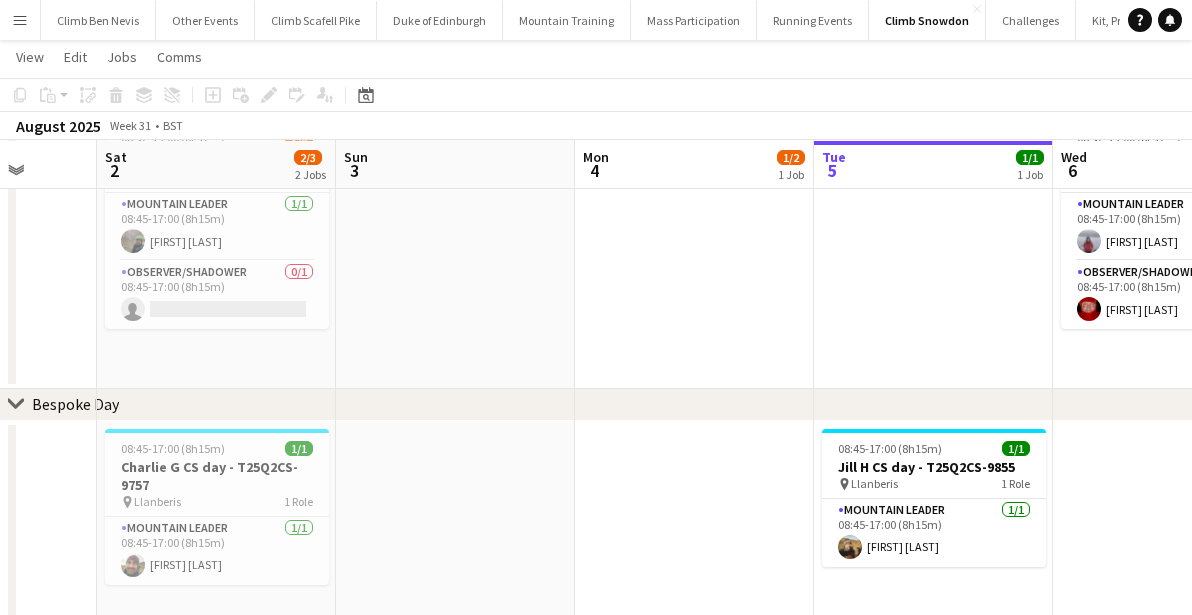 drag, startPoint x: 556, startPoint y: 348, endPoint x: 868, endPoint y: 350, distance: 312.0064 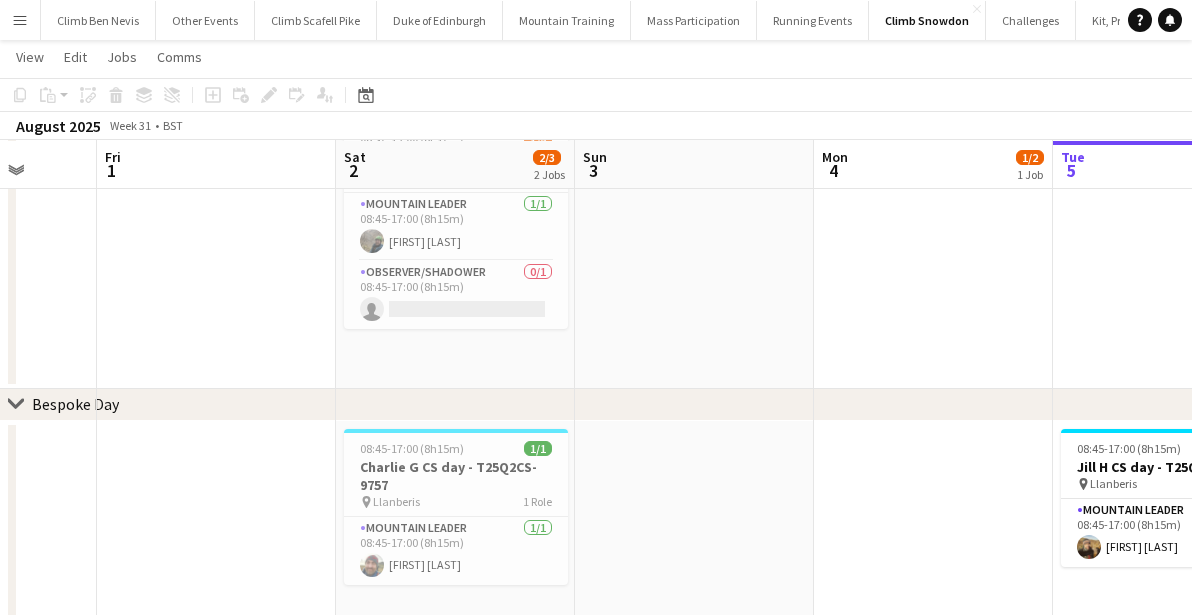 scroll, scrollTop: 0, scrollLeft: 586, axis: horizontal 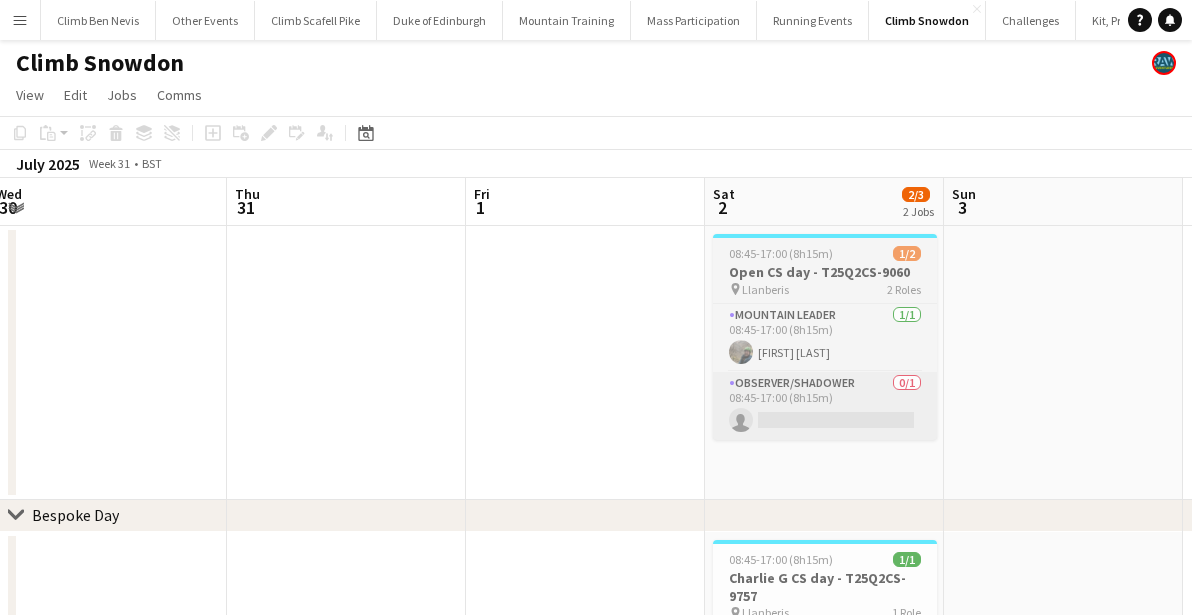 drag, startPoint x: 816, startPoint y: 391, endPoint x: 862, endPoint y: 392, distance: 46.010868 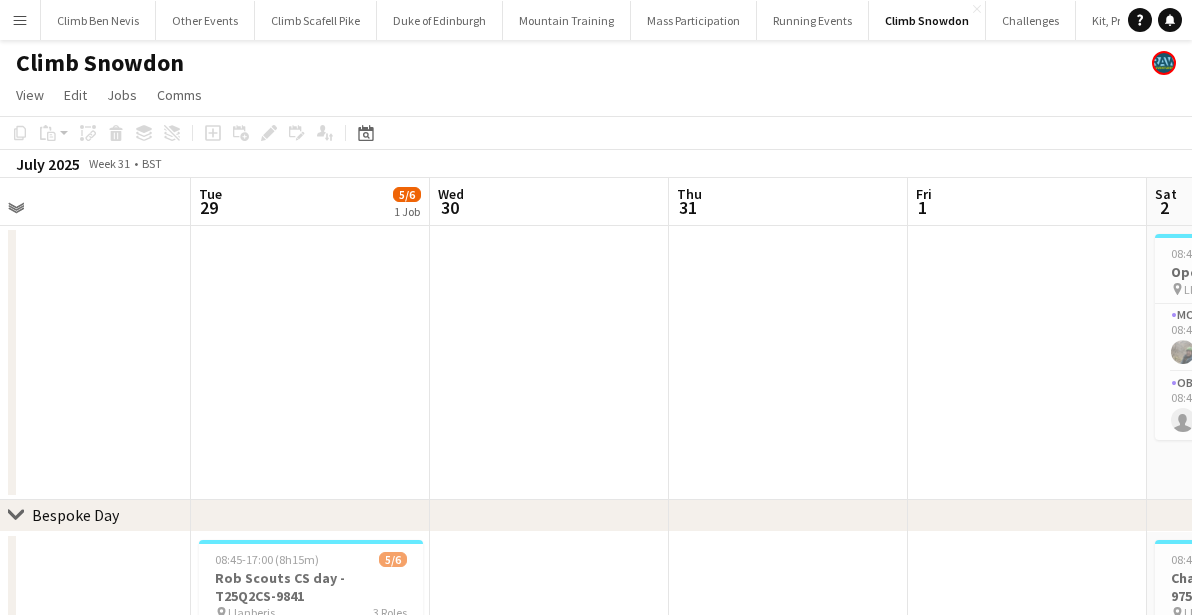 scroll, scrollTop: 0, scrollLeft: 525, axis: horizontal 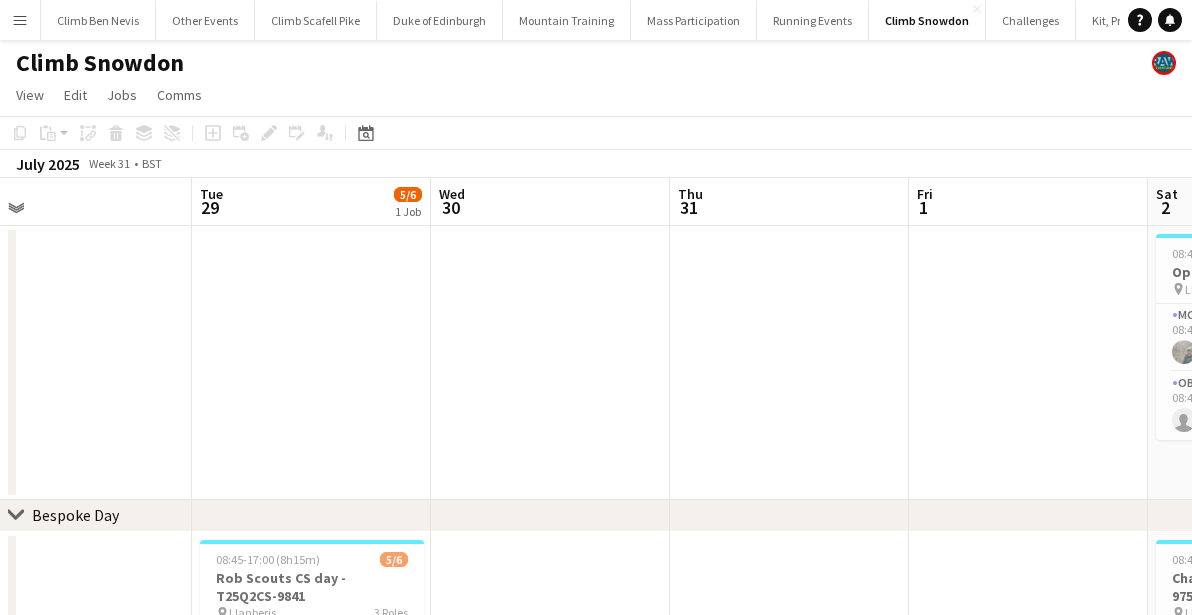 drag, startPoint x: 338, startPoint y: 418, endPoint x: 762, endPoint y: 412, distance: 424.04245 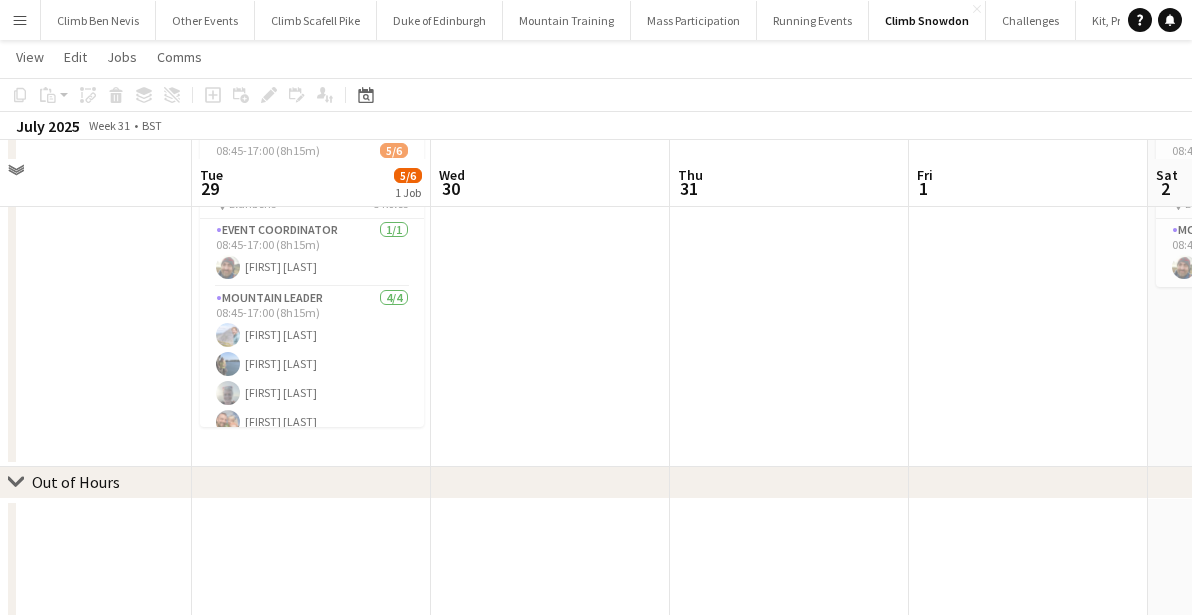 scroll, scrollTop: 656, scrollLeft: 0, axis: vertical 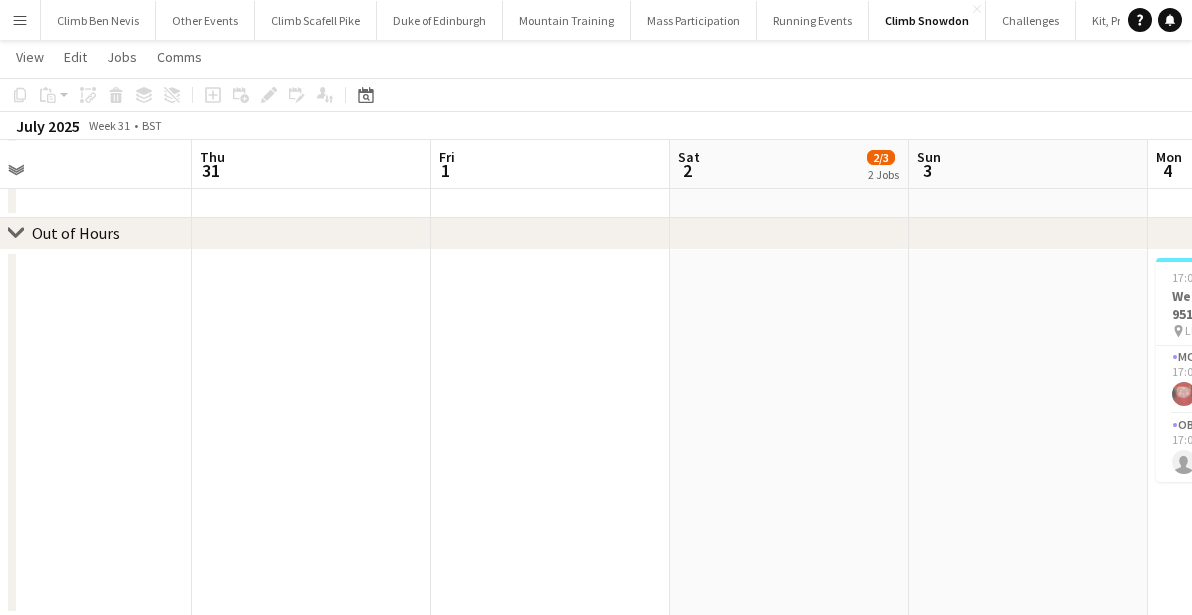 drag, startPoint x: 519, startPoint y: 441, endPoint x: 354, endPoint y: 445, distance: 165.04848 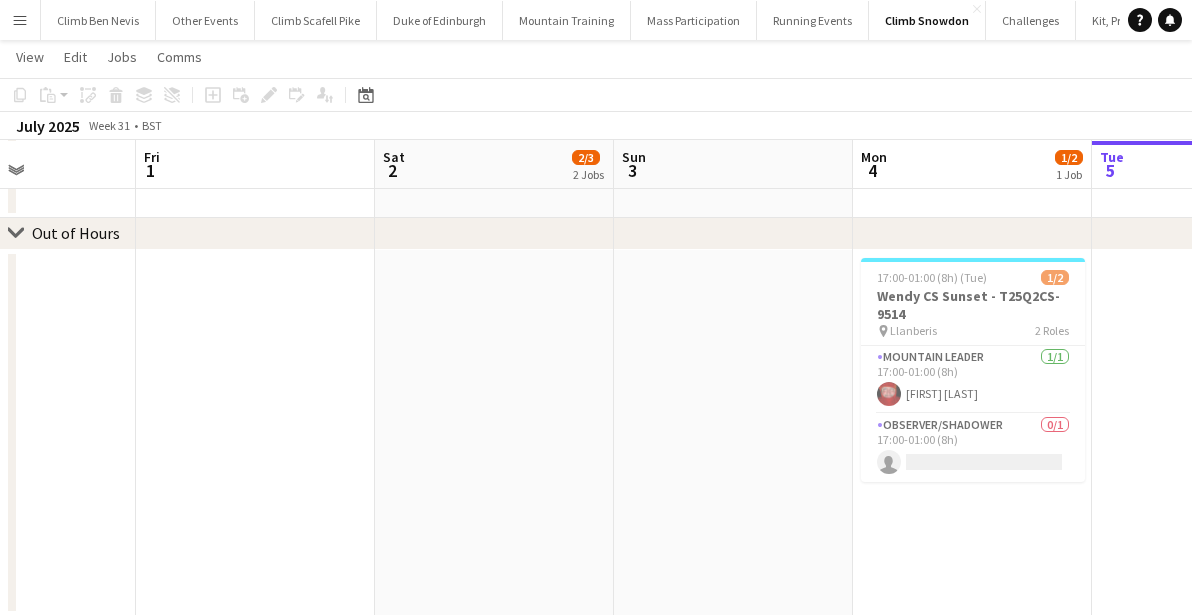 drag, startPoint x: 646, startPoint y: 435, endPoint x: 357, endPoint y: 443, distance: 289.11072 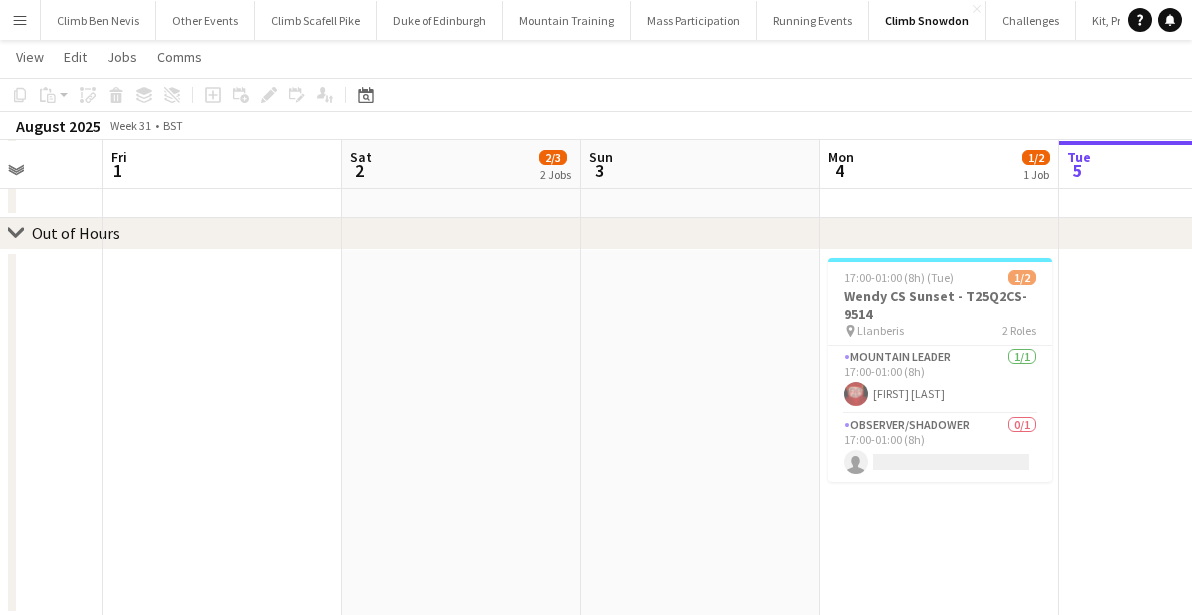 scroll, scrollTop: 0, scrollLeft: 640, axis: horizontal 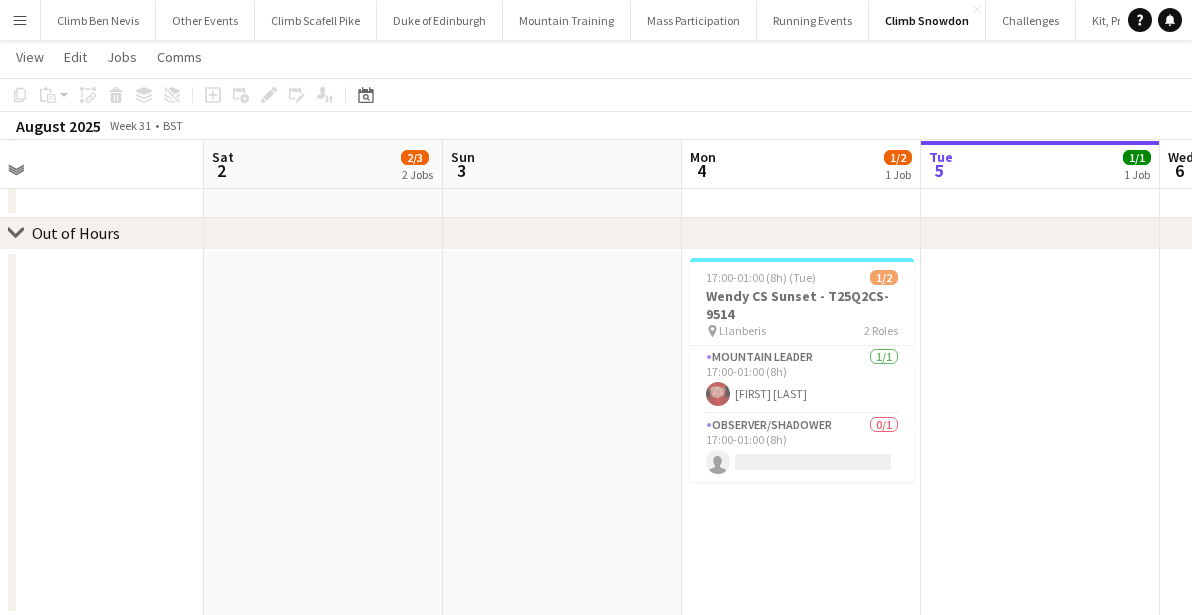 drag, startPoint x: 557, startPoint y: 429, endPoint x: 300, endPoint y: 430, distance: 257.00195 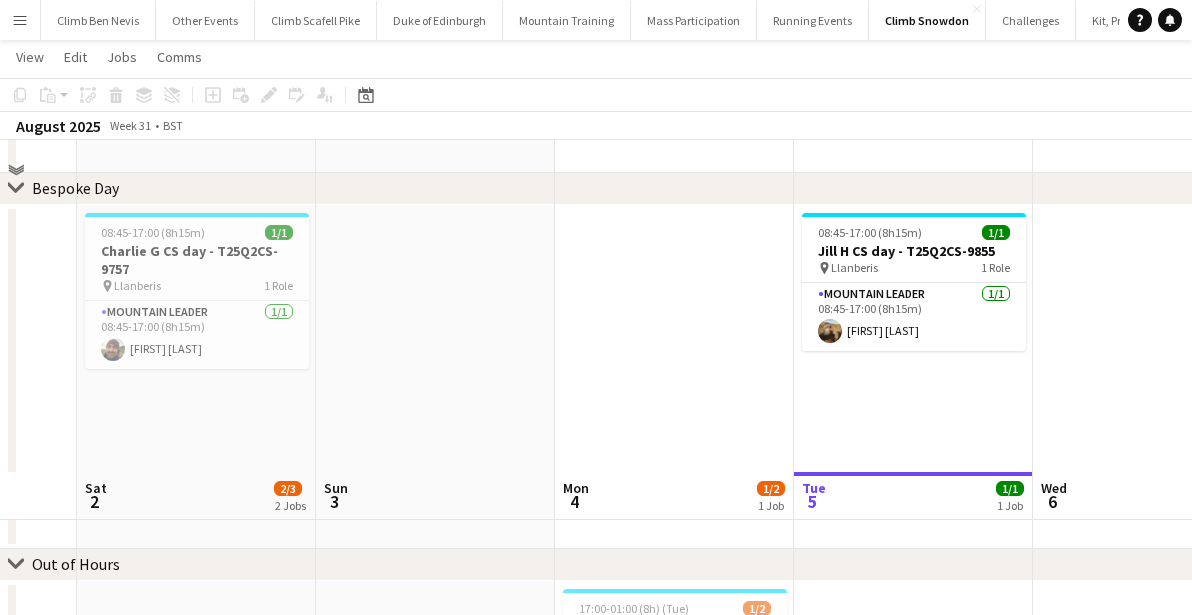 scroll, scrollTop: 0, scrollLeft: 0, axis: both 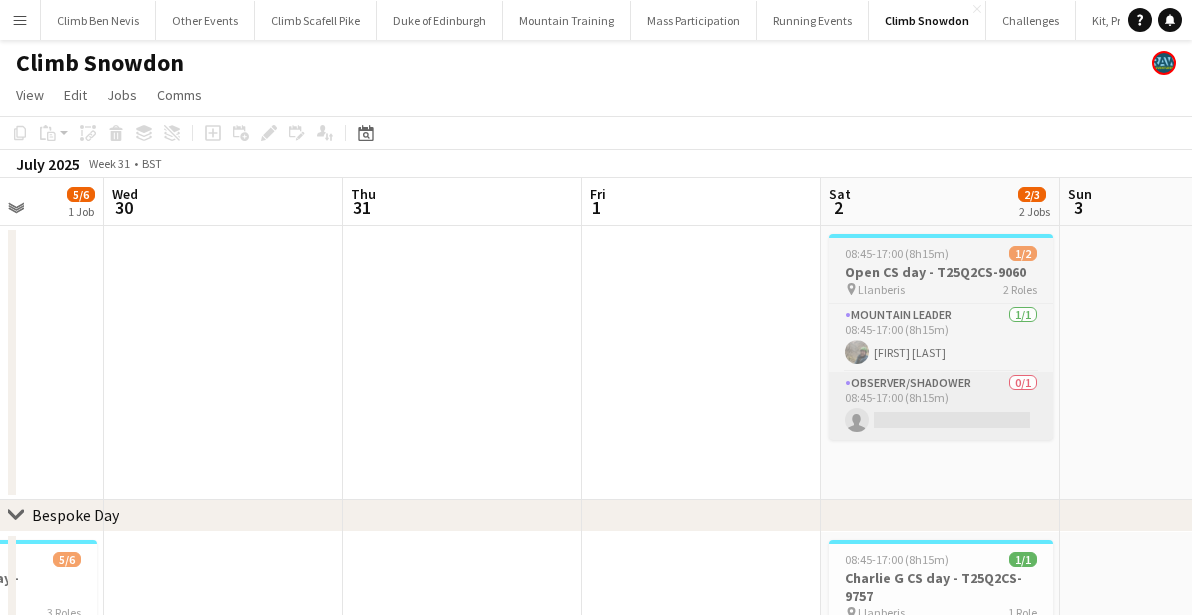drag, startPoint x: 371, startPoint y: 408, endPoint x: 779, endPoint y: 437, distance: 409.02933 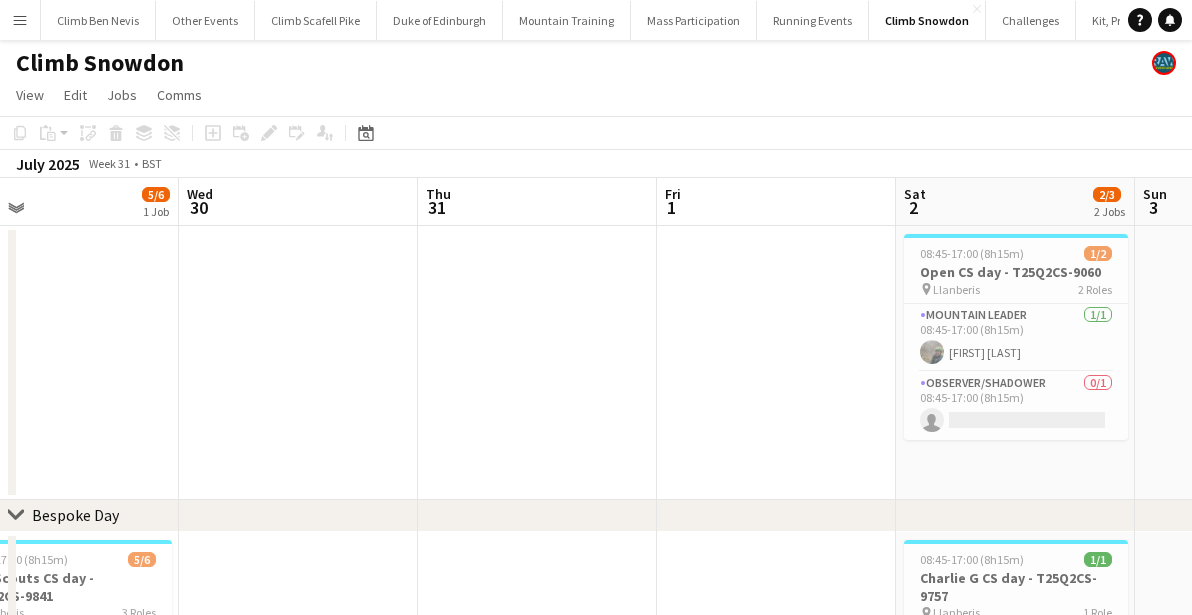 drag, startPoint x: 446, startPoint y: 452, endPoint x: 760, endPoint y: 453, distance: 314.0016 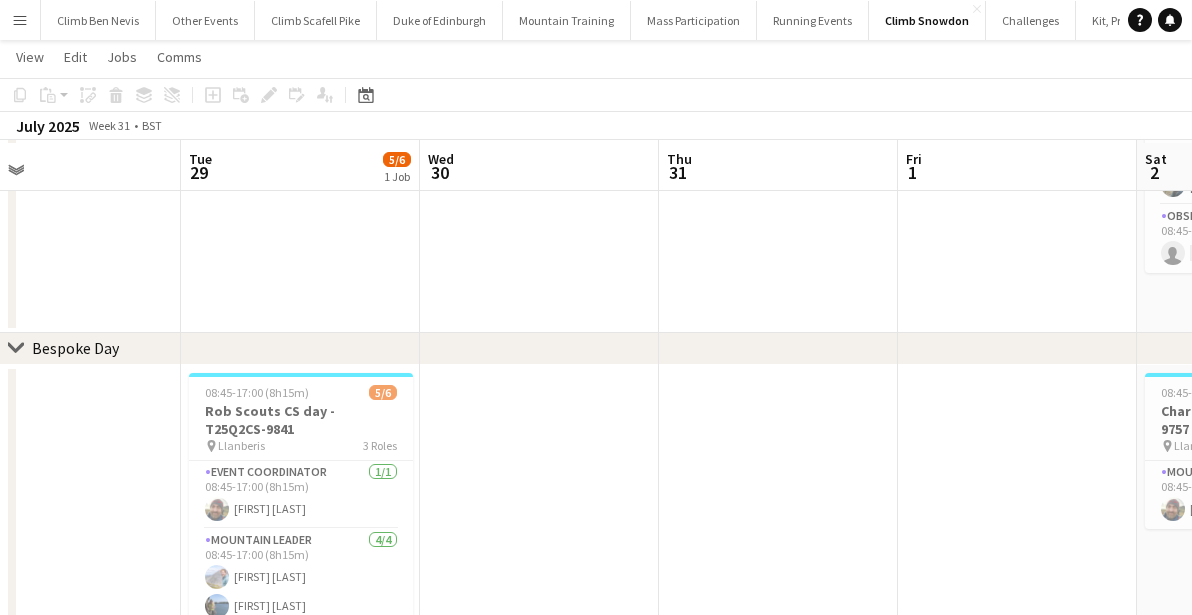 scroll, scrollTop: 505, scrollLeft: 0, axis: vertical 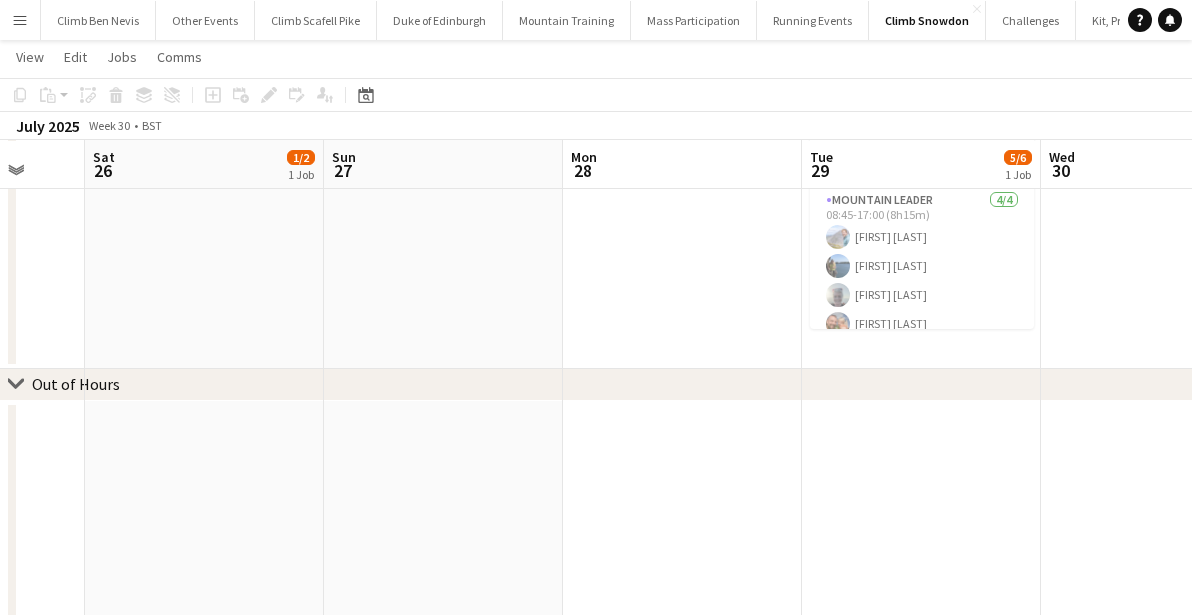 drag, startPoint x: 302, startPoint y: 460, endPoint x: 713, endPoint y: 467, distance: 411.0596 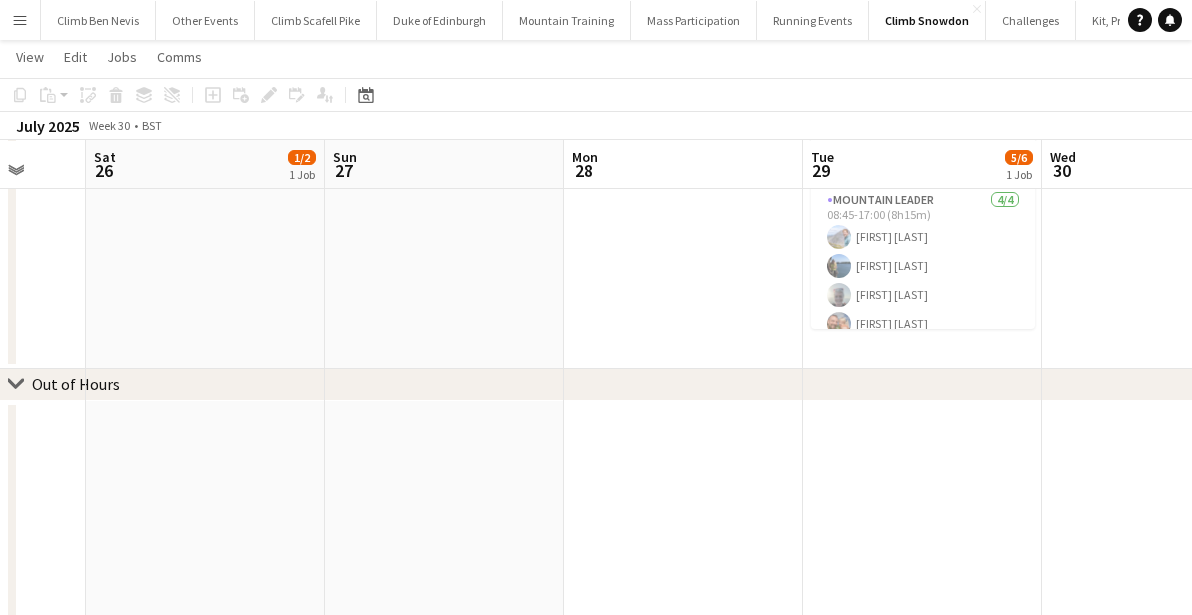 scroll, scrollTop: 0, scrollLeft: 531, axis: horizontal 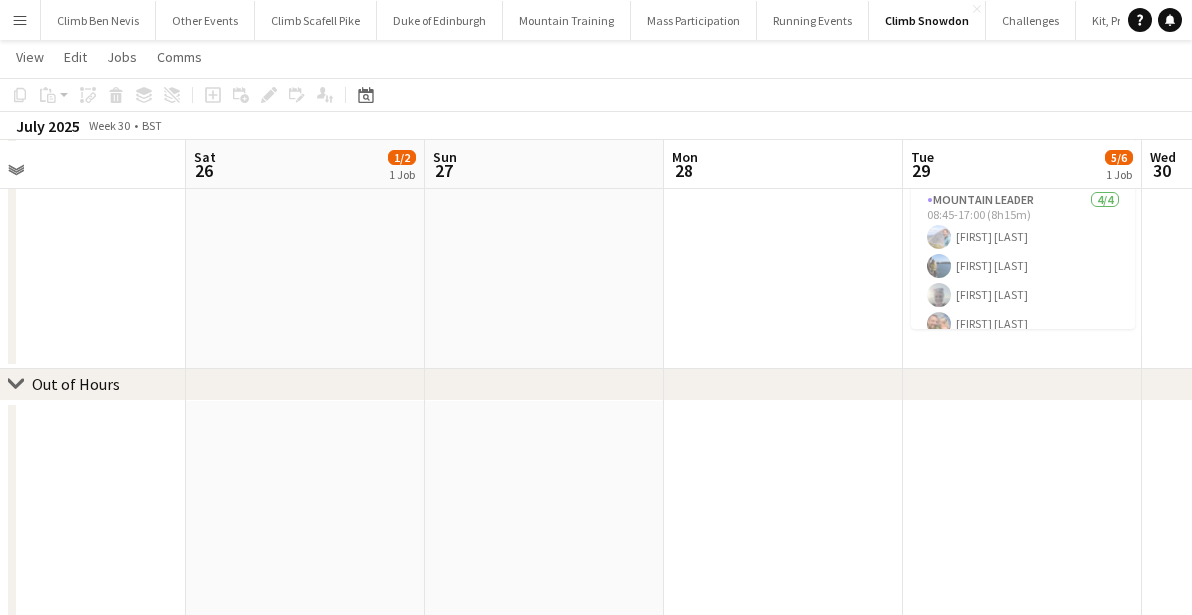 drag, startPoint x: 505, startPoint y: 480, endPoint x: 844, endPoint y: 495, distance: 339.3317 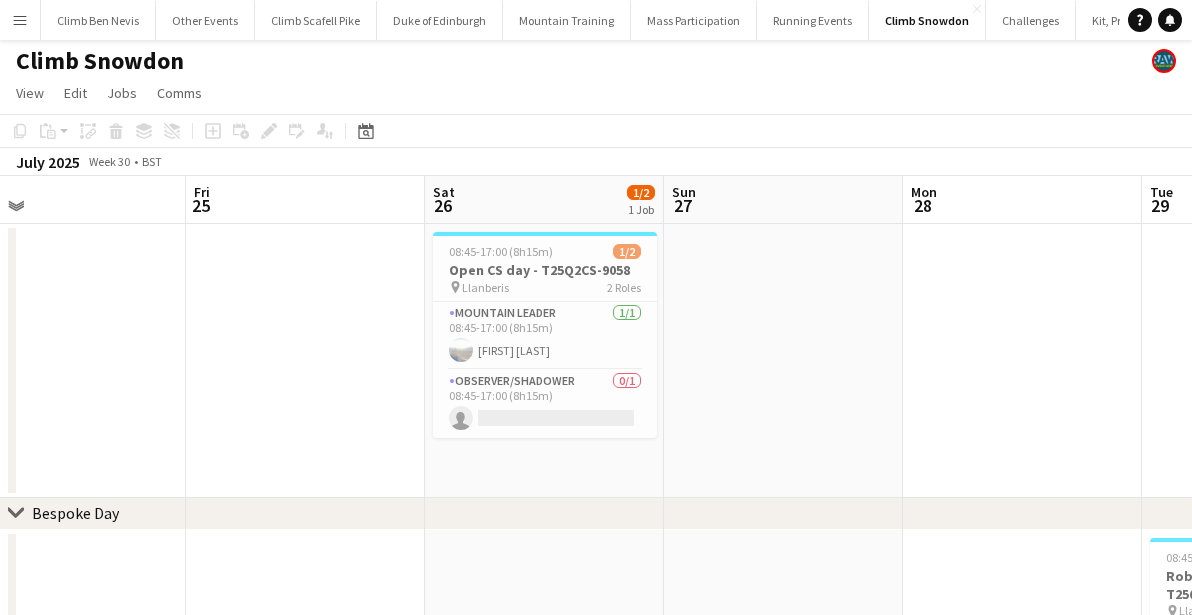 scroll, scrollTop: 0, scrollLeft: 0, axis: both 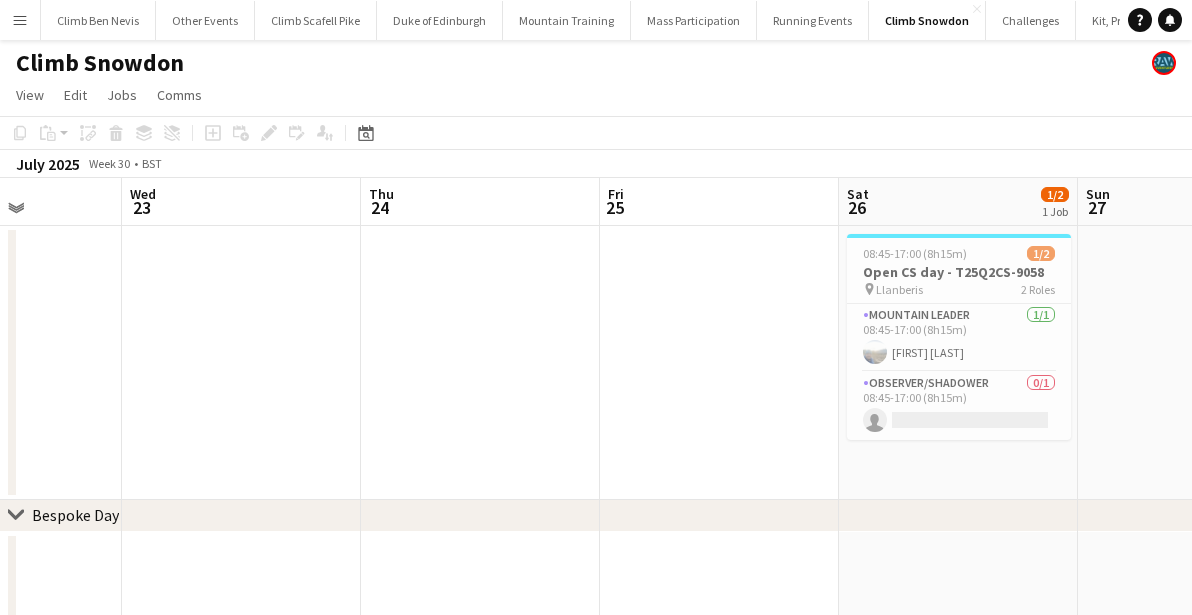 drag, startPoint x: 510, startPoint y: 469, endPoint x: 998, endPoint y: 470, distance: 488.00104 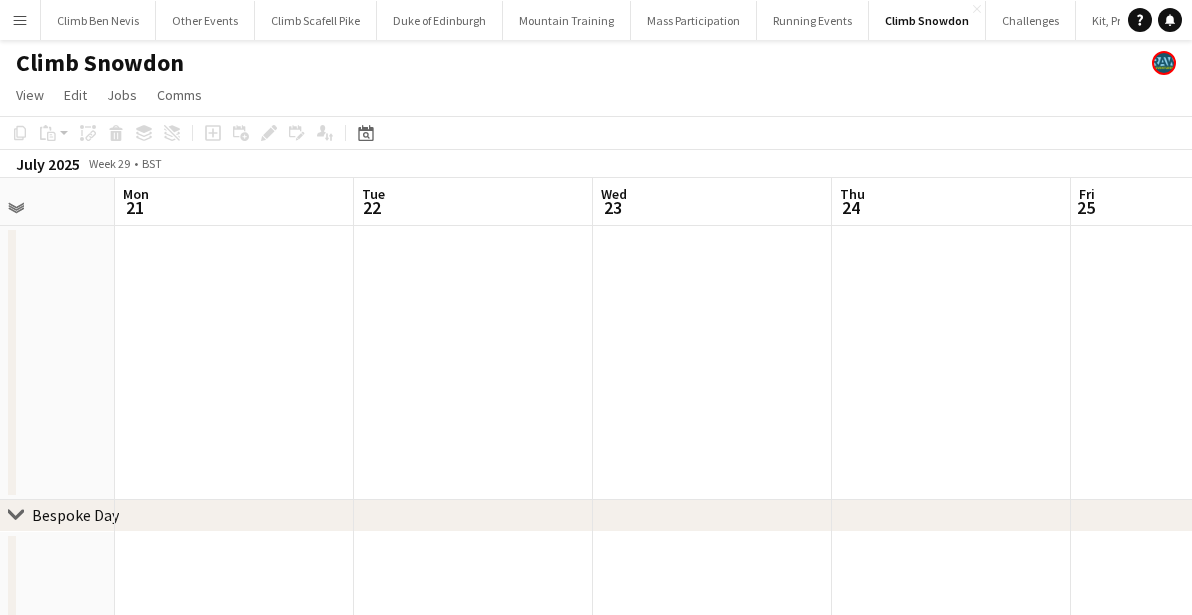 drag, startPoint x: 365, startPoint y: 467, endPoint x: 770, endPoint y: 469, distance: 405.00494 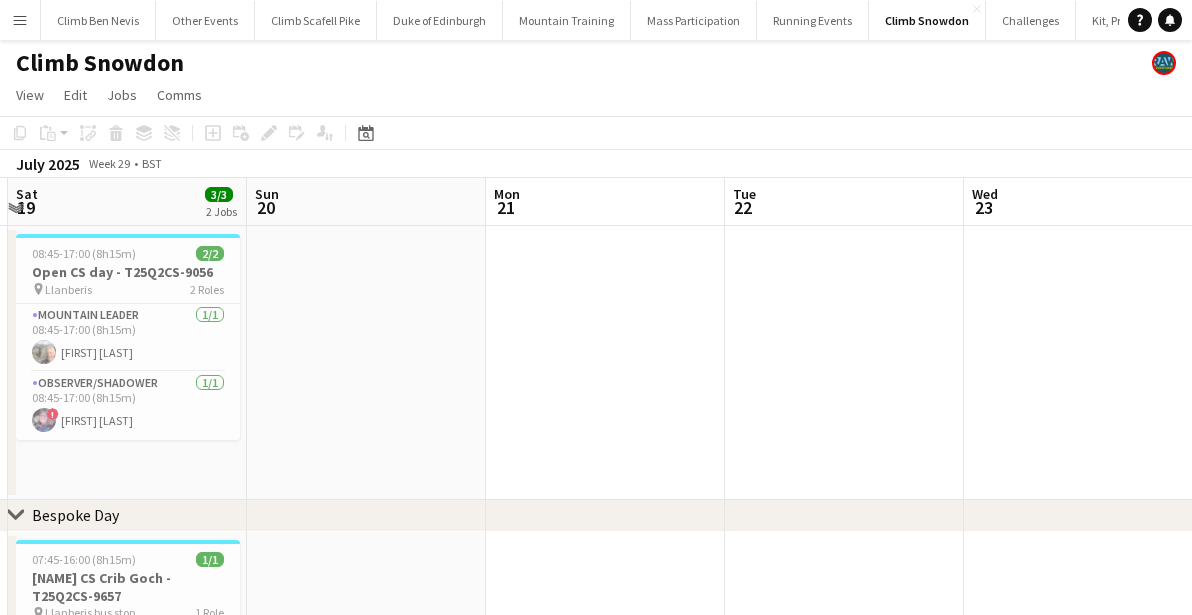 drag, startPoint x: 454, startPoint y: 457, endPoint x: 790, endPoint y: 461, distance: 336.0238 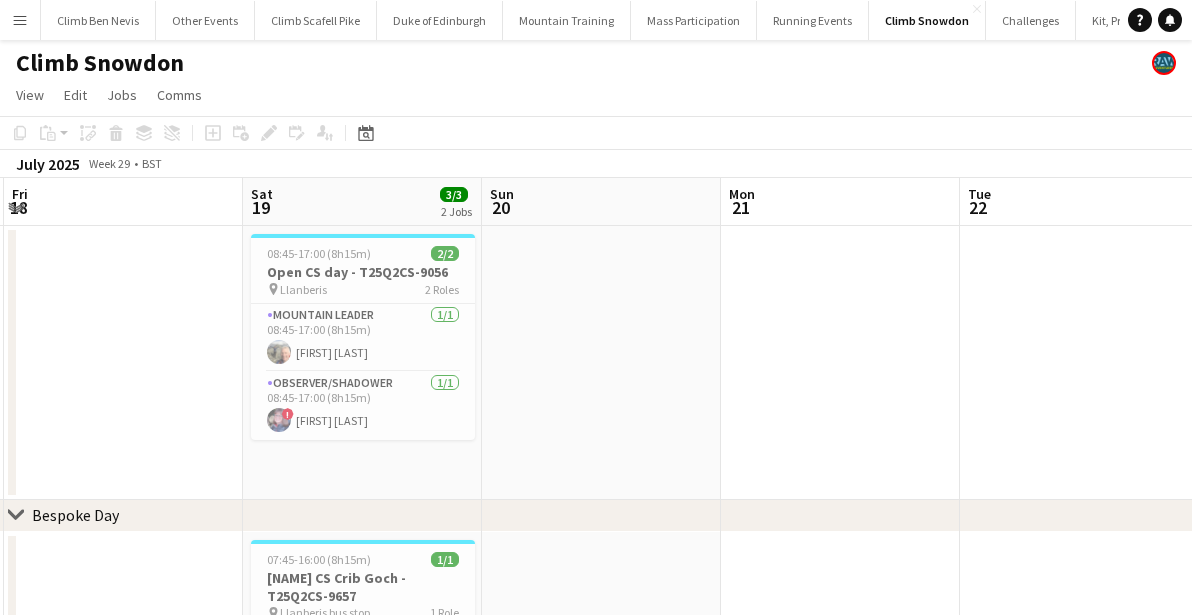 drag, startPoint x: 584, startPoint y: 456, endPoint x: 819, endPoint y: 461, distance: 235.05319 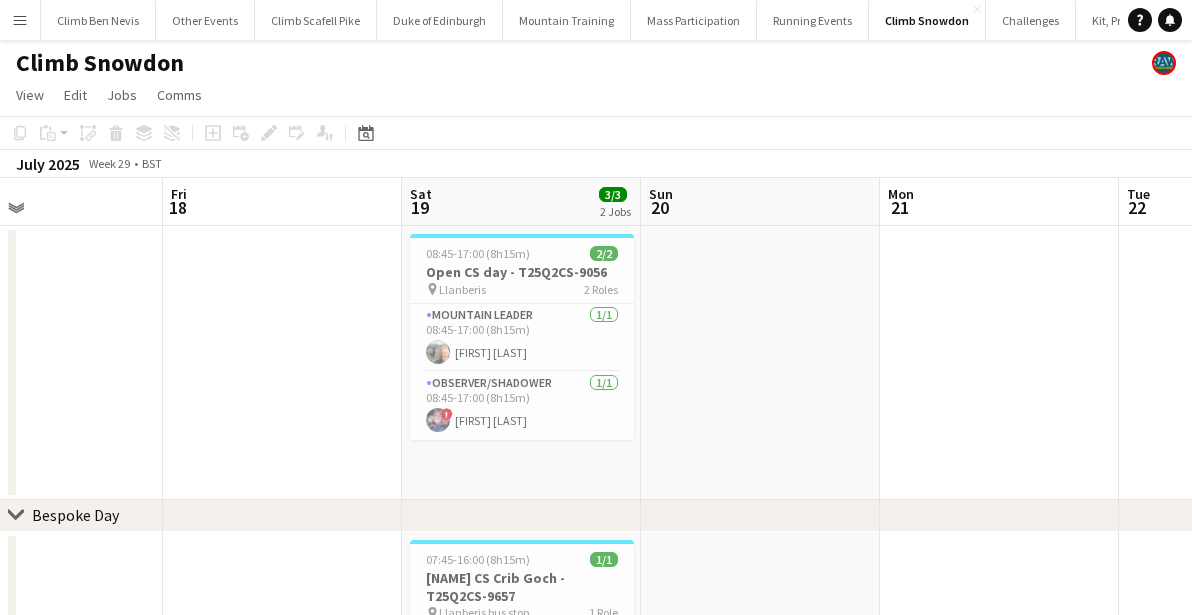 drag, startPoint x: 721, startPoint y: 460, endPoint x: 780, endPoint y: 460, distance: 59 